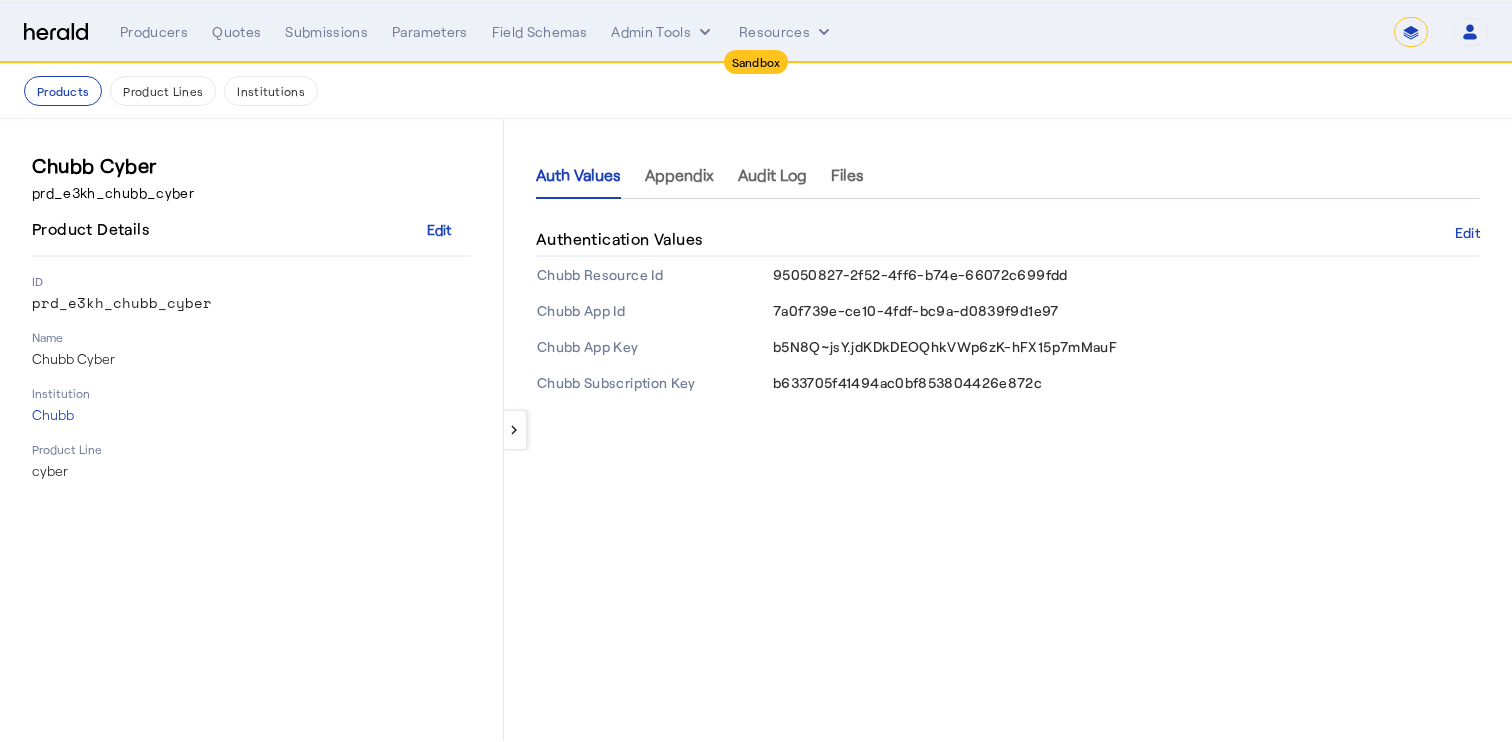 select on "*******" 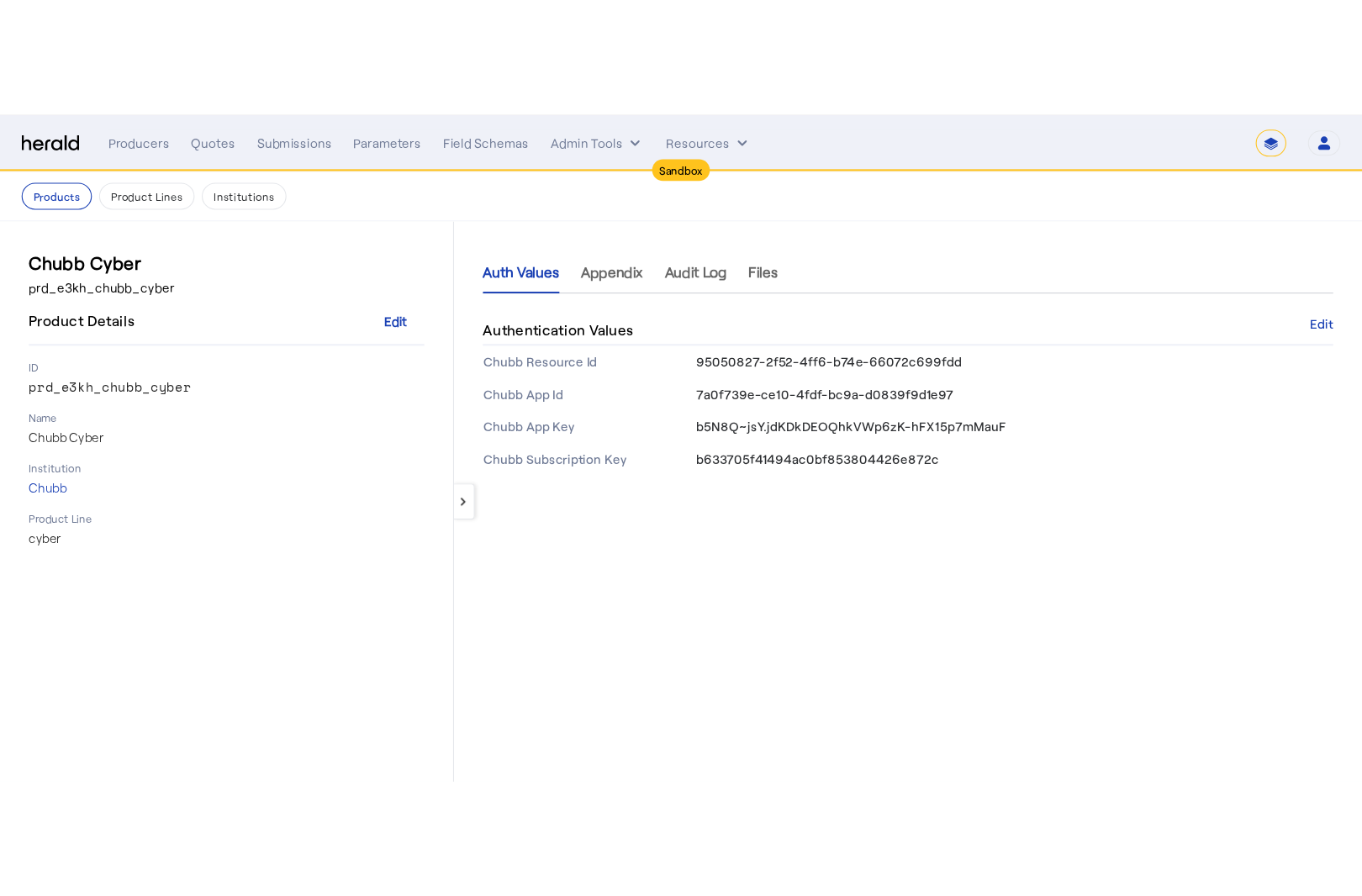 scroll, scrollTop: 0, scrollLeft: 0, axis: both 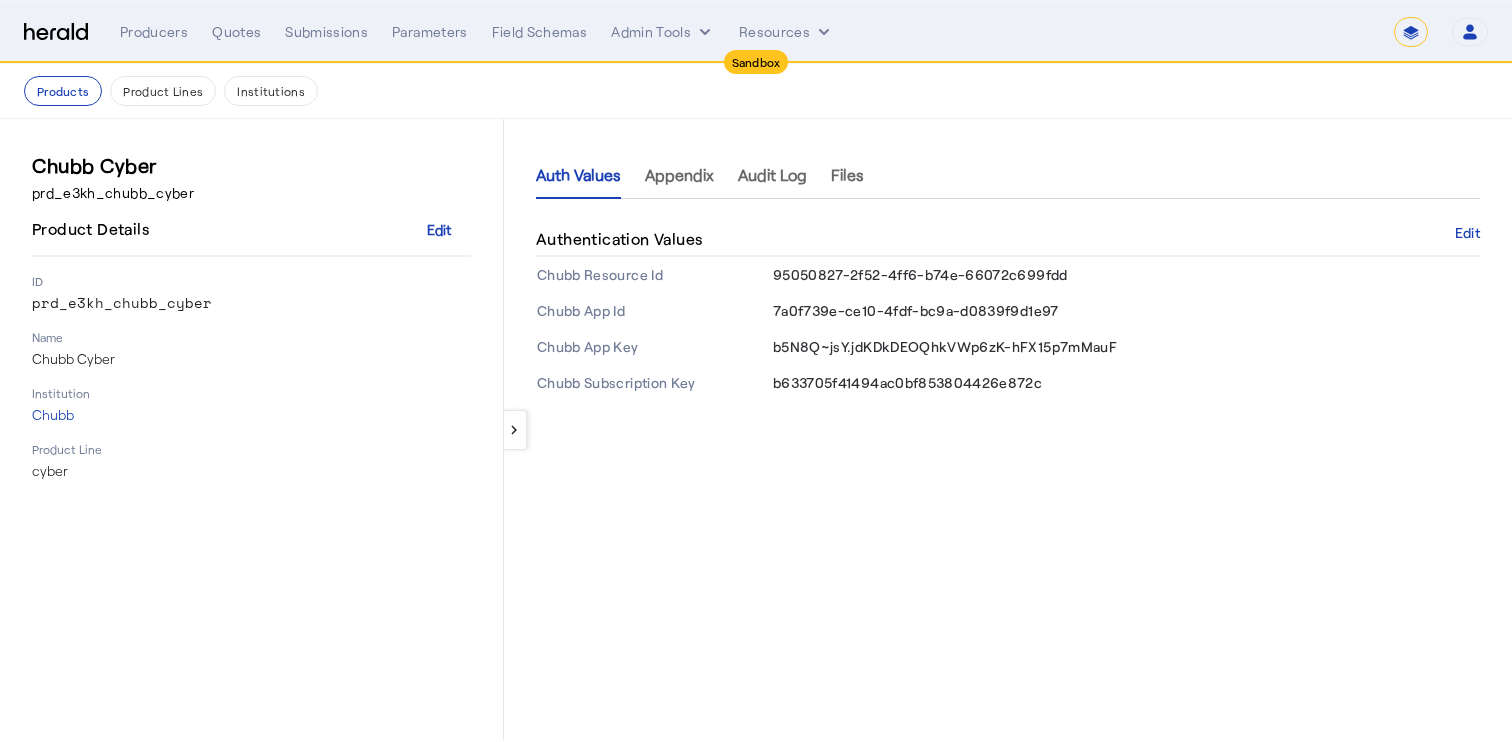click on "**********" at bounding box center (1429, 32) 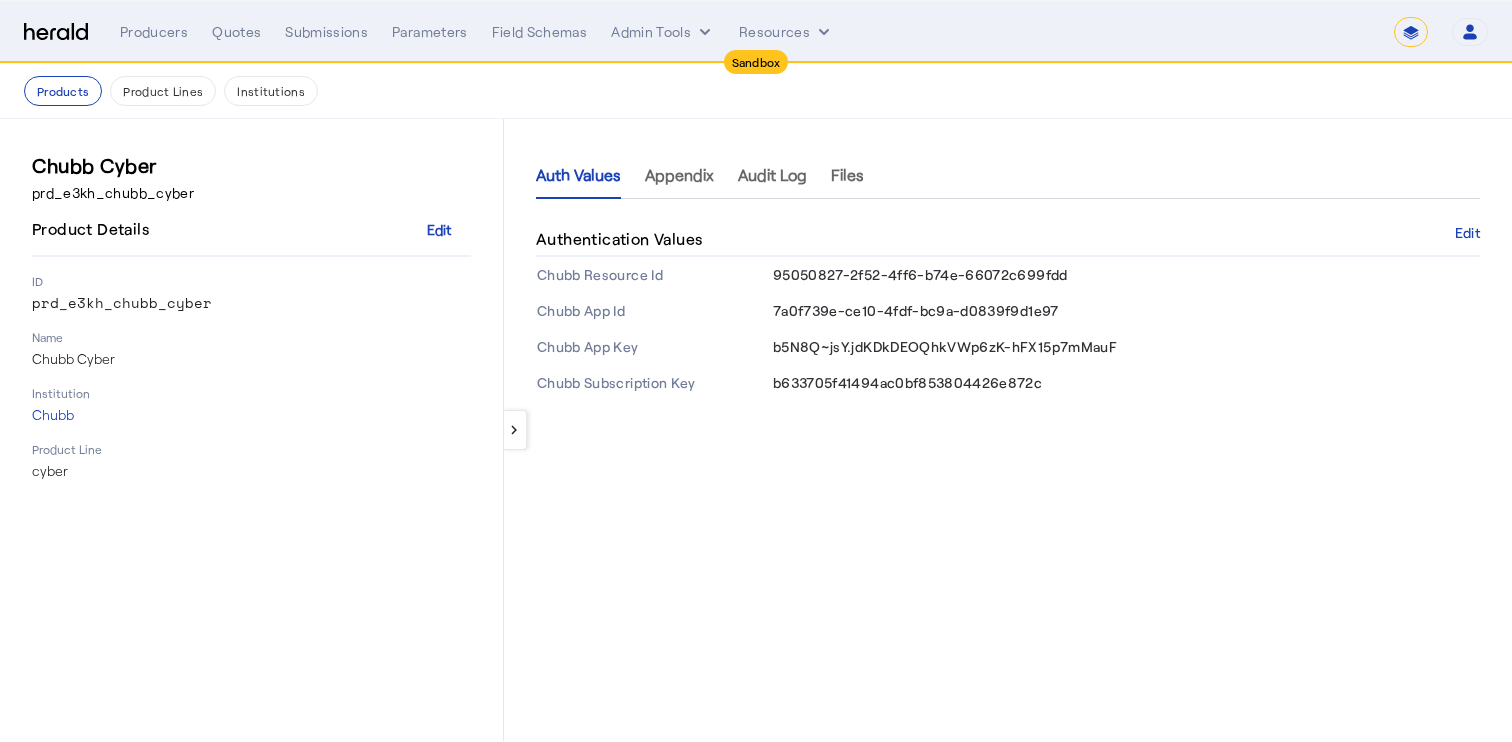 click on "**********" at bounding box center [1411, 32] 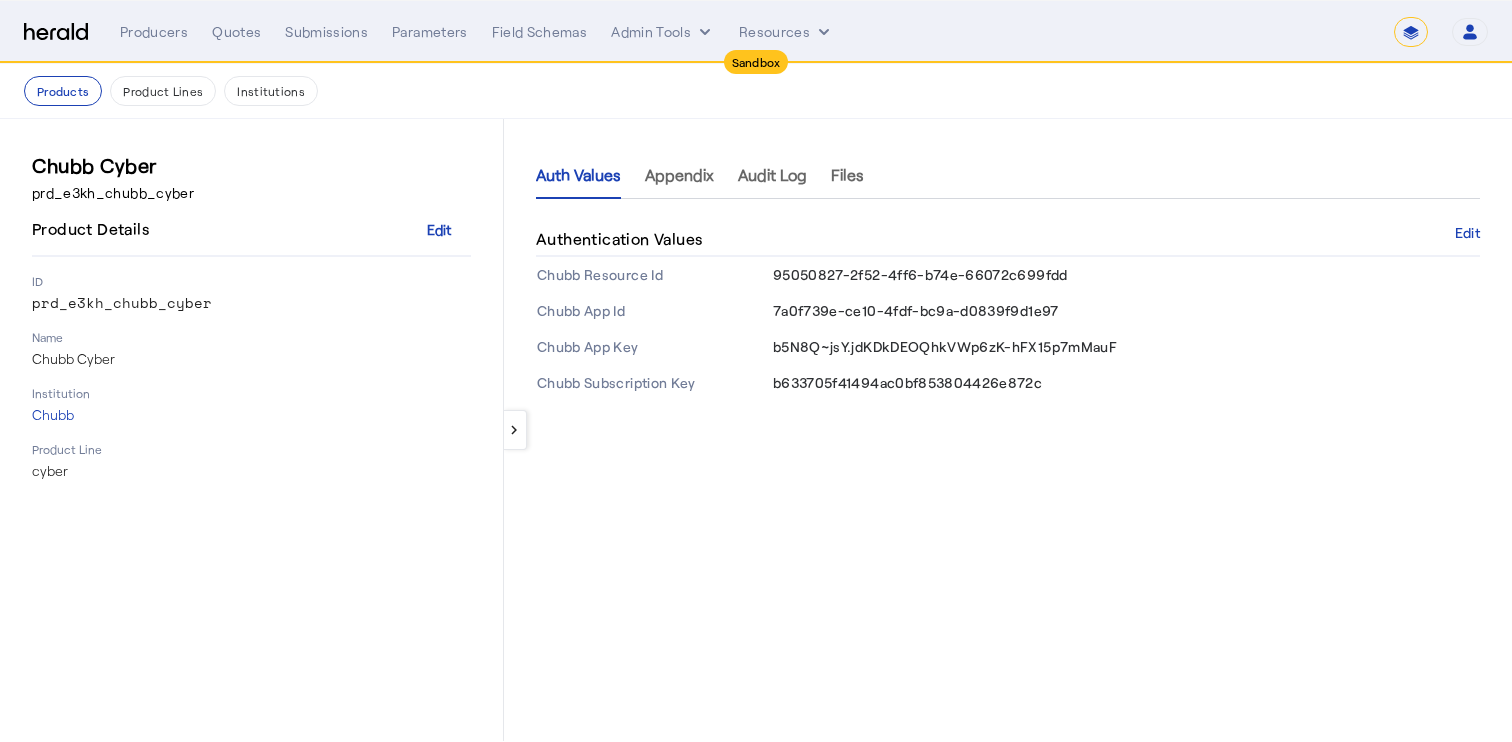 click on "**********" at bounding box center [1411, 32] 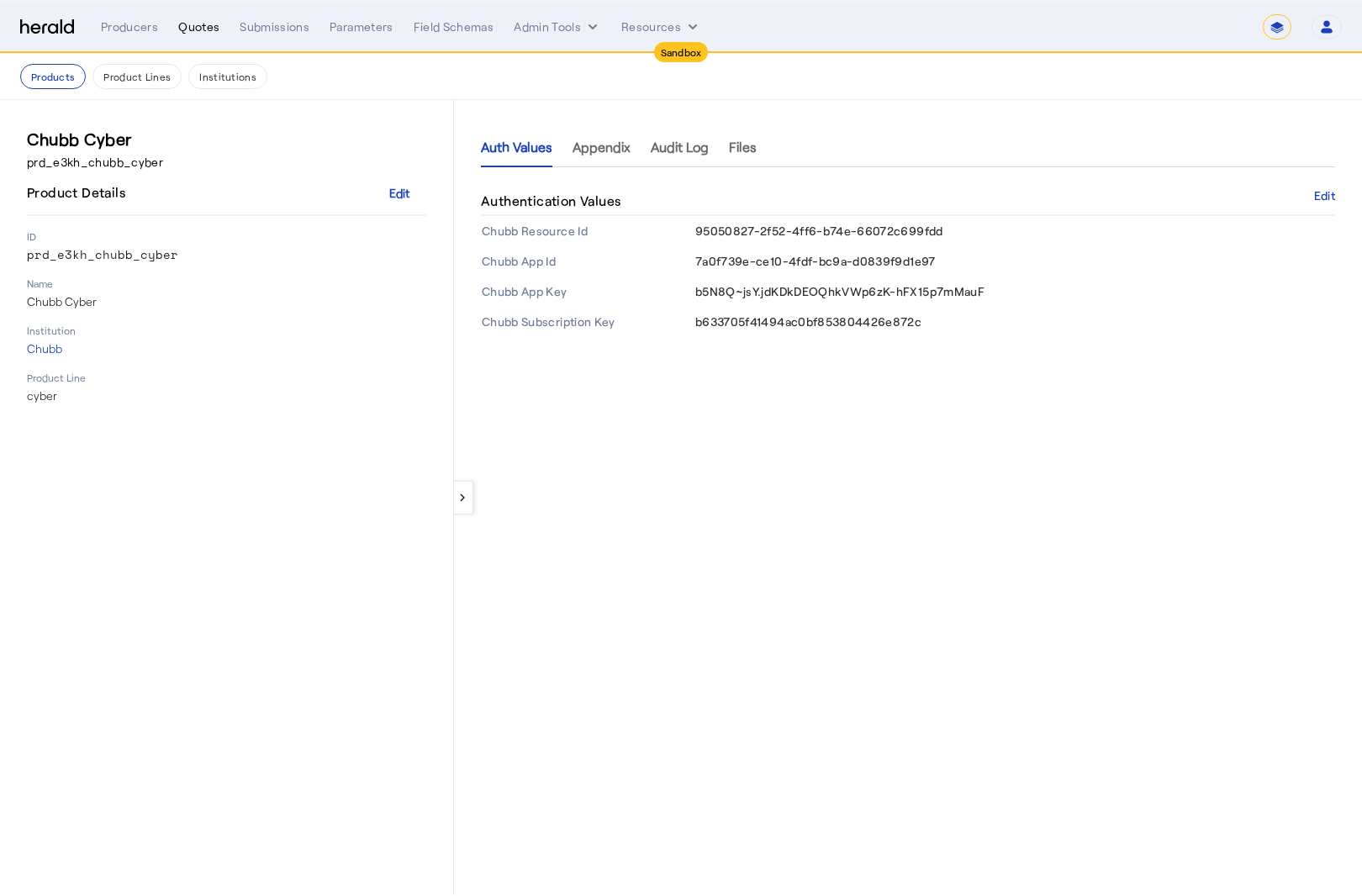 click on "Quotes" at bounding box center [198, 27] 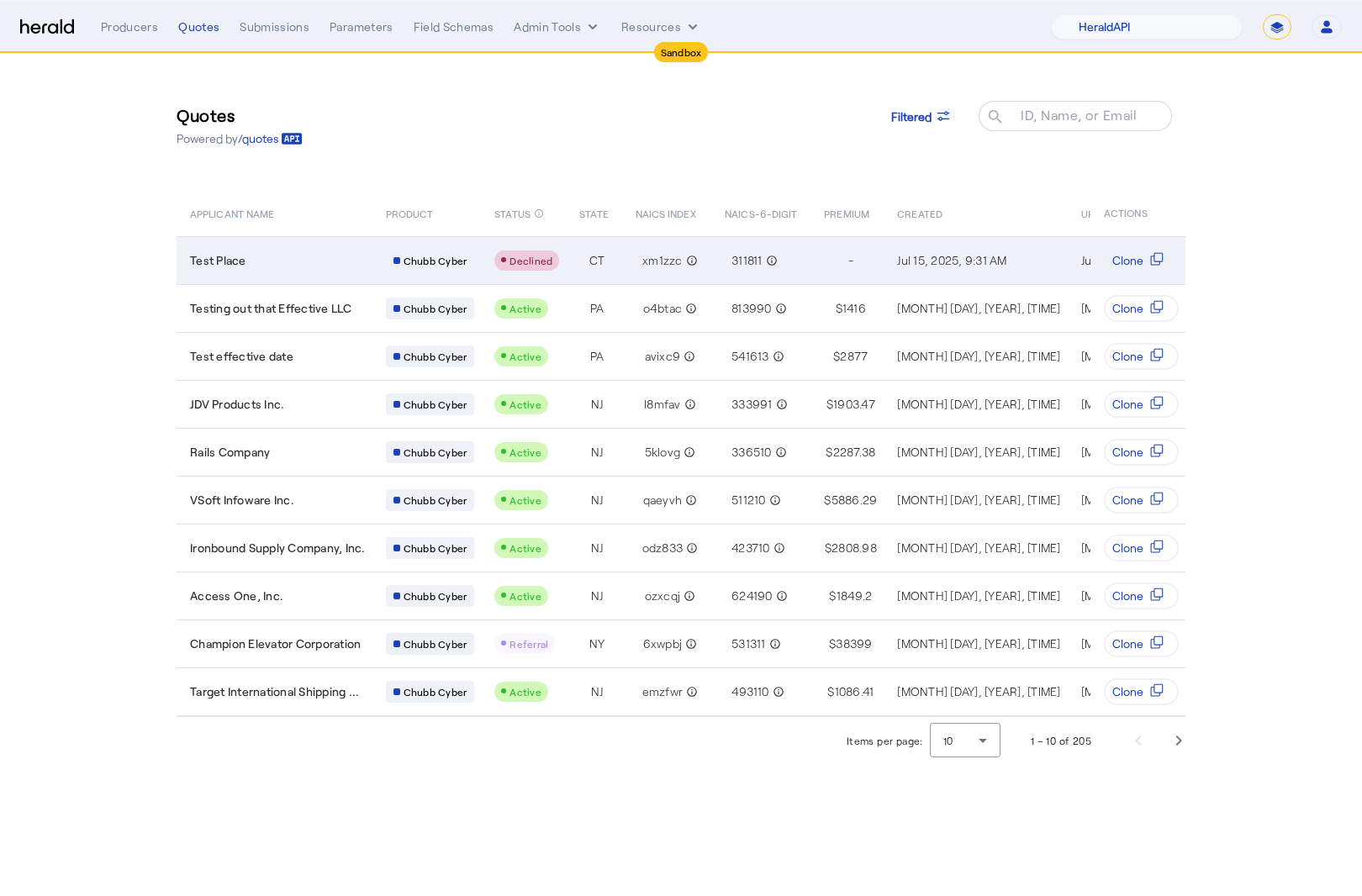 click on "CT" at bounding box center [594, 260] 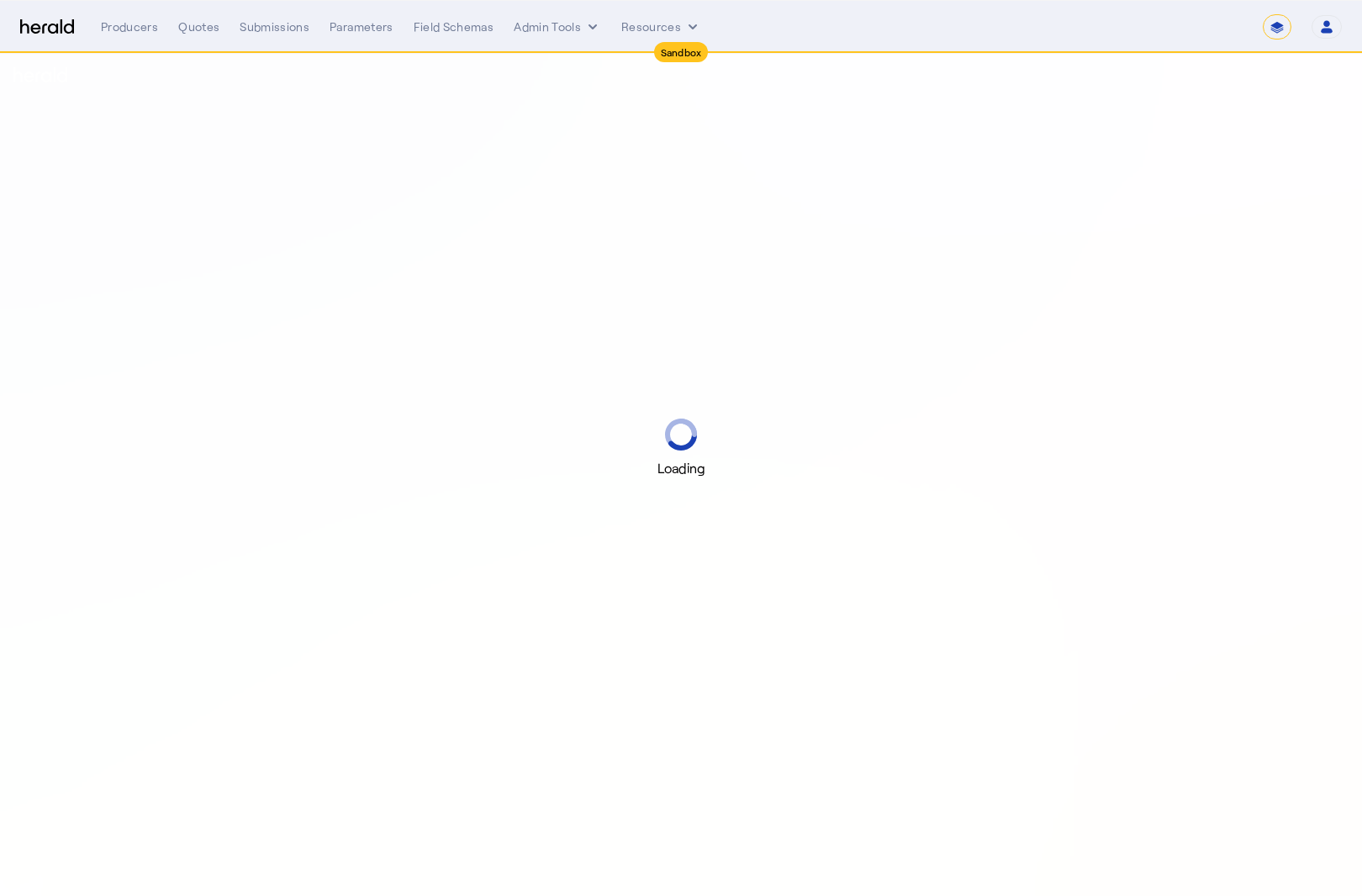 select on "*******" 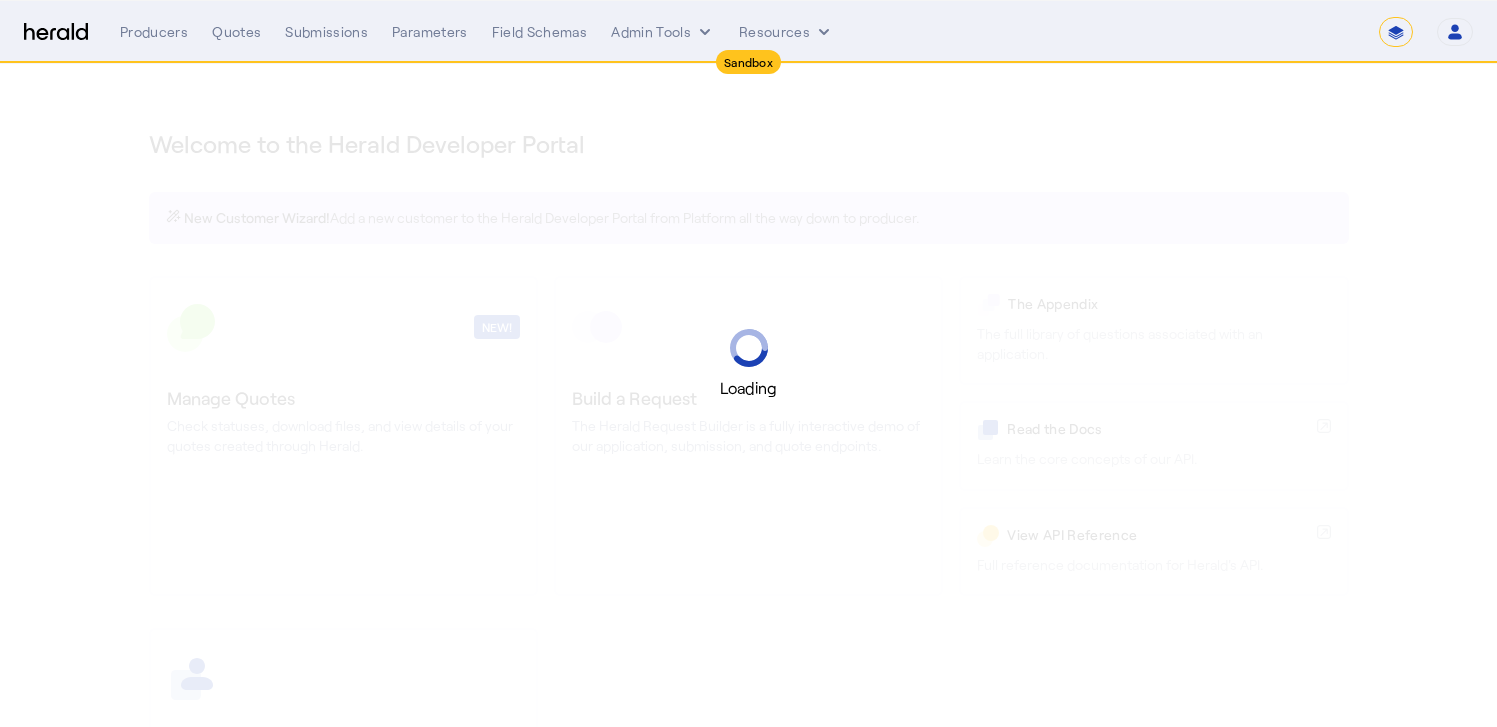 select on "*******" 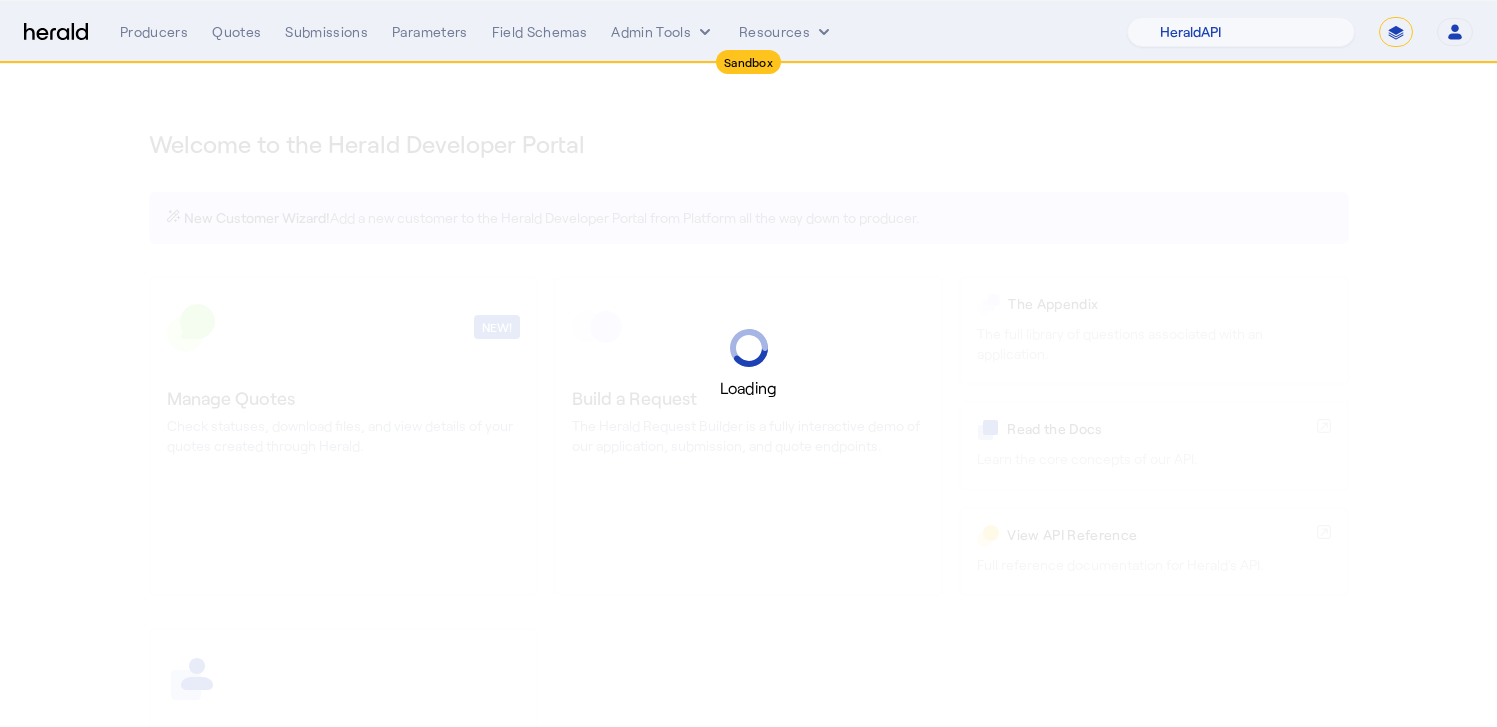 click on "**********" at bounding box center [1396, 32] 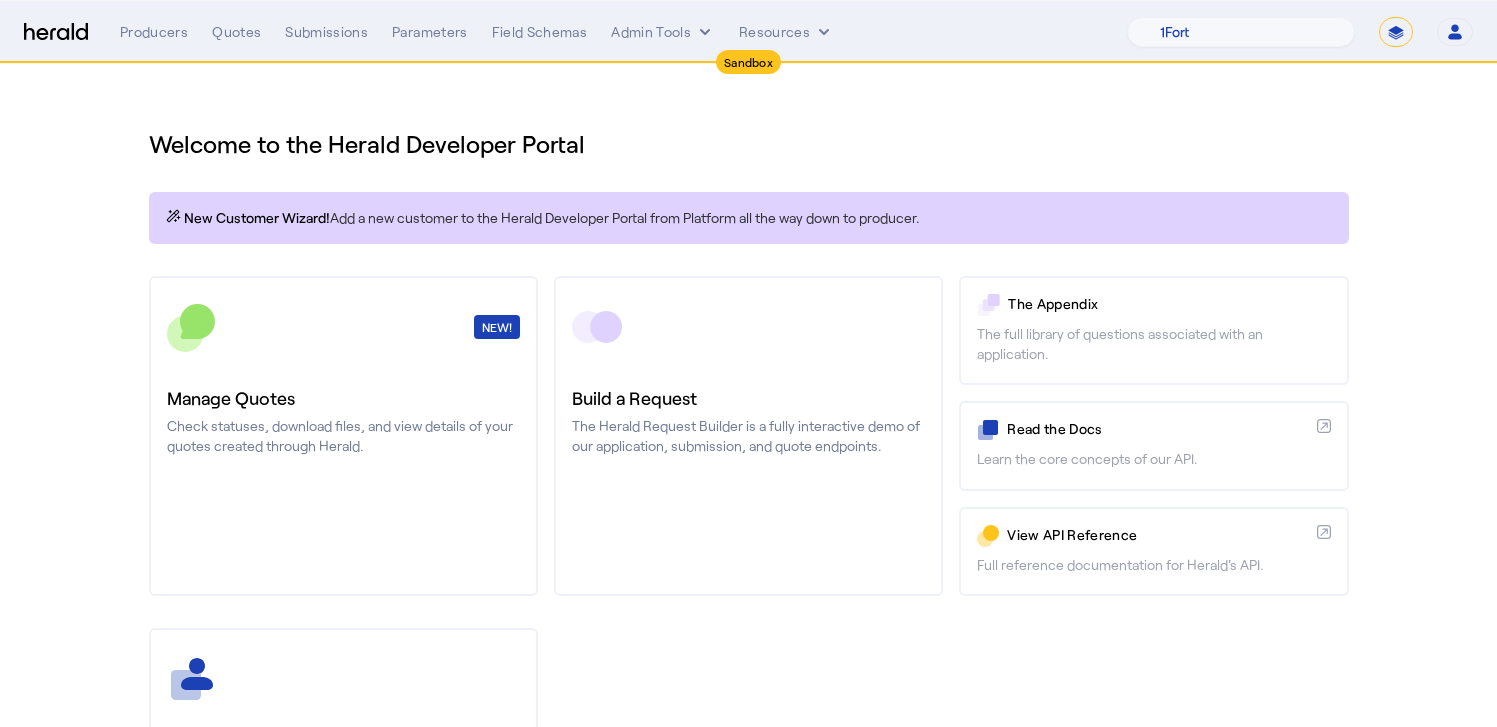 select on "**********" 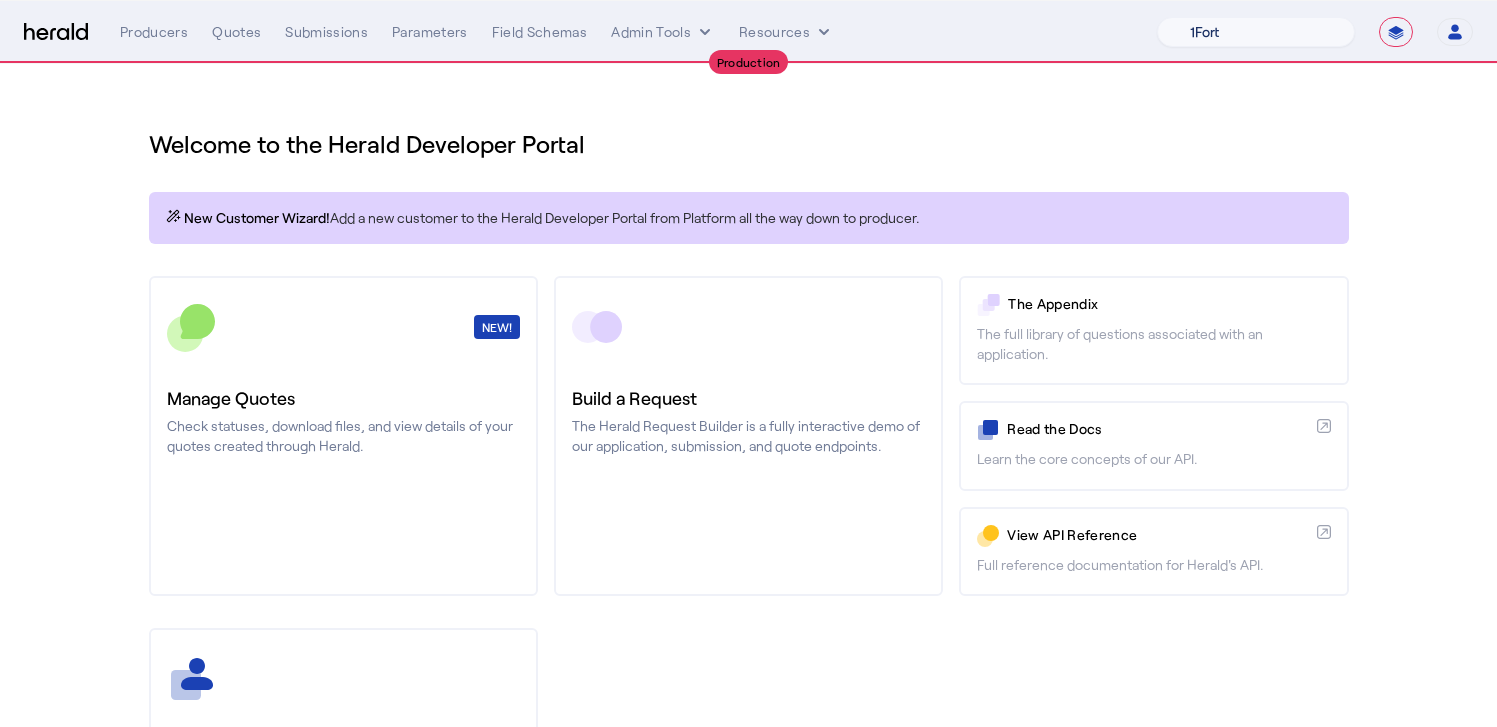 click on "1Fort   Billy   BindHQ   Bunker   CRC   Campus Coverage   Citadel   Fifthwall   Flow Specialty (Capitola)   Founder Shield   Growthmill   HIB Marketplace   HeraldAPI   Layr   Limit   Marsh   QuoteWell   Sayata Labs   Semsee   Stere   USI   Vouch   Zywave" at bounding box center [1256, 32] 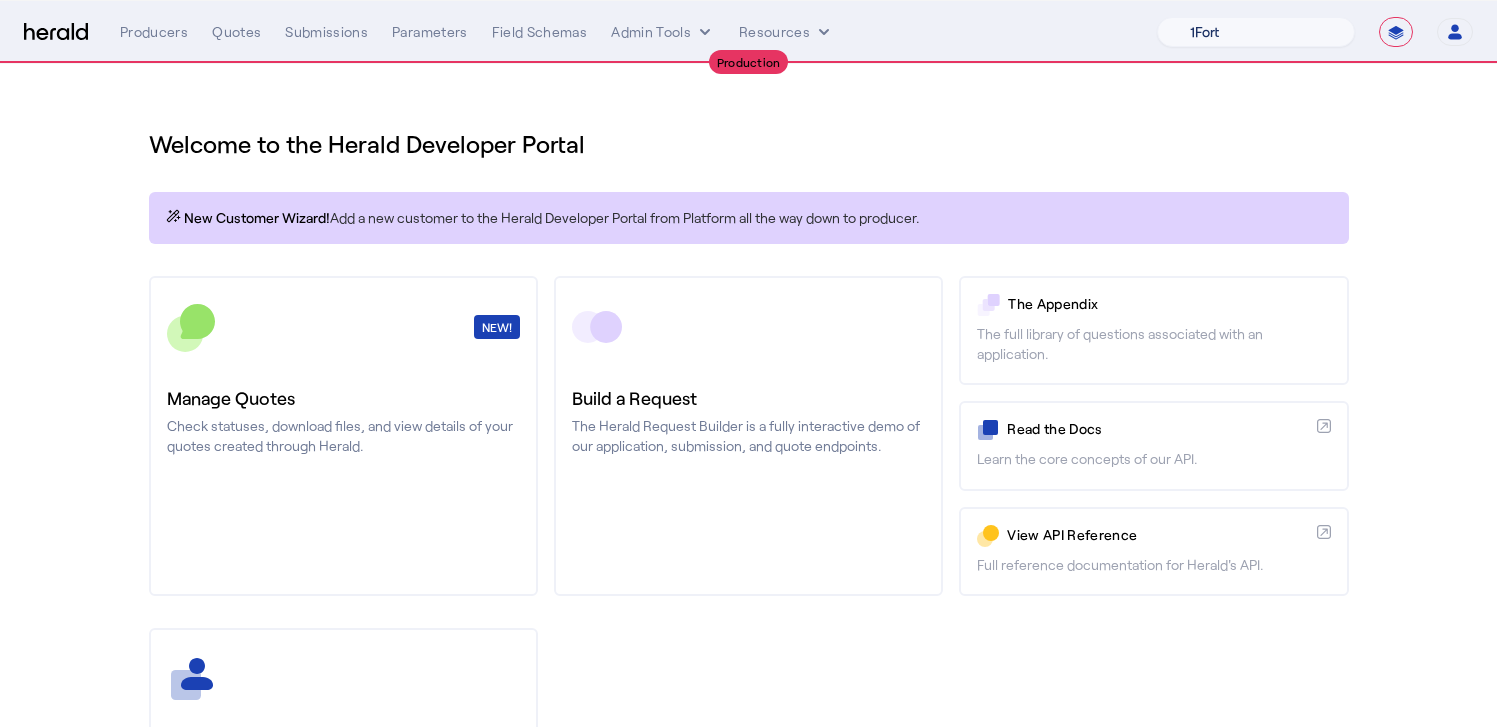 select on "pfm_j8lw_citadel" 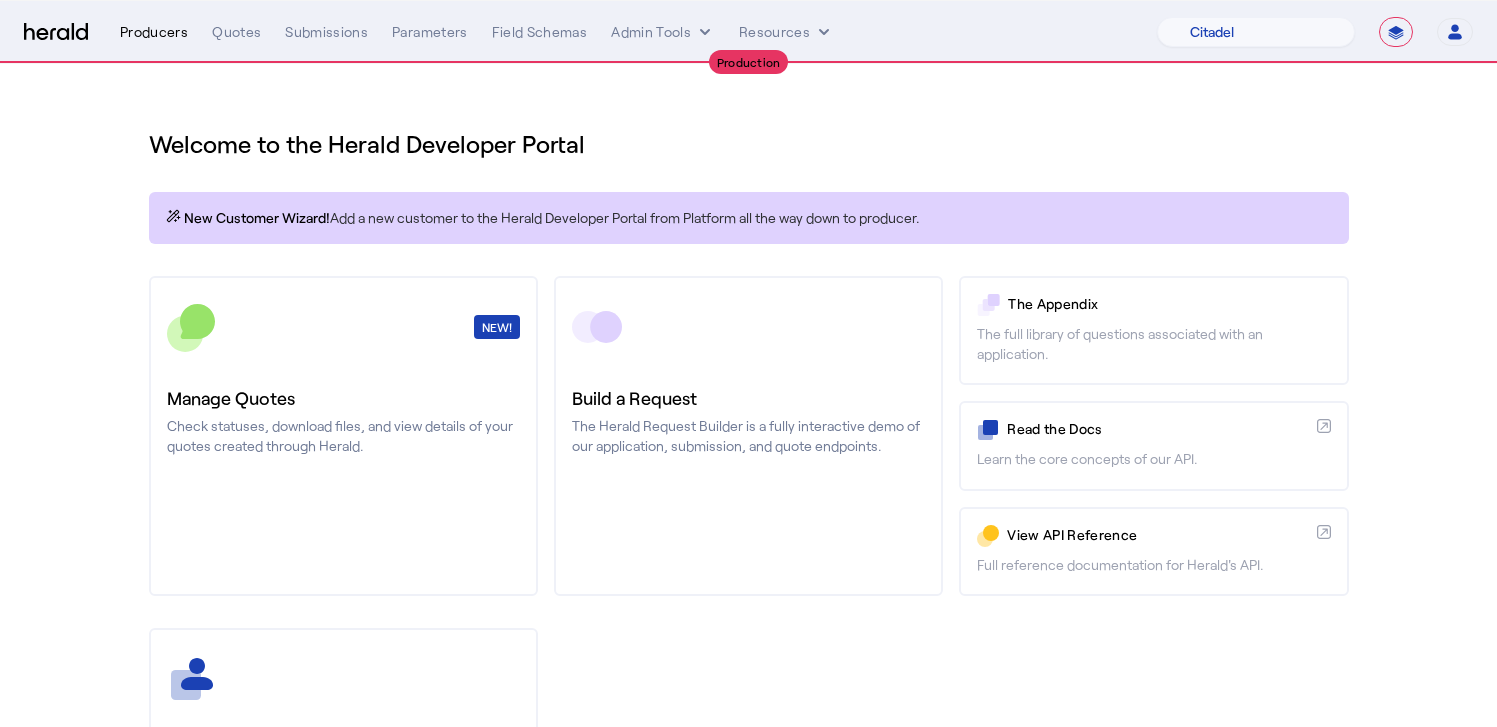 click on "Producers" at bounding box center (154, 32) 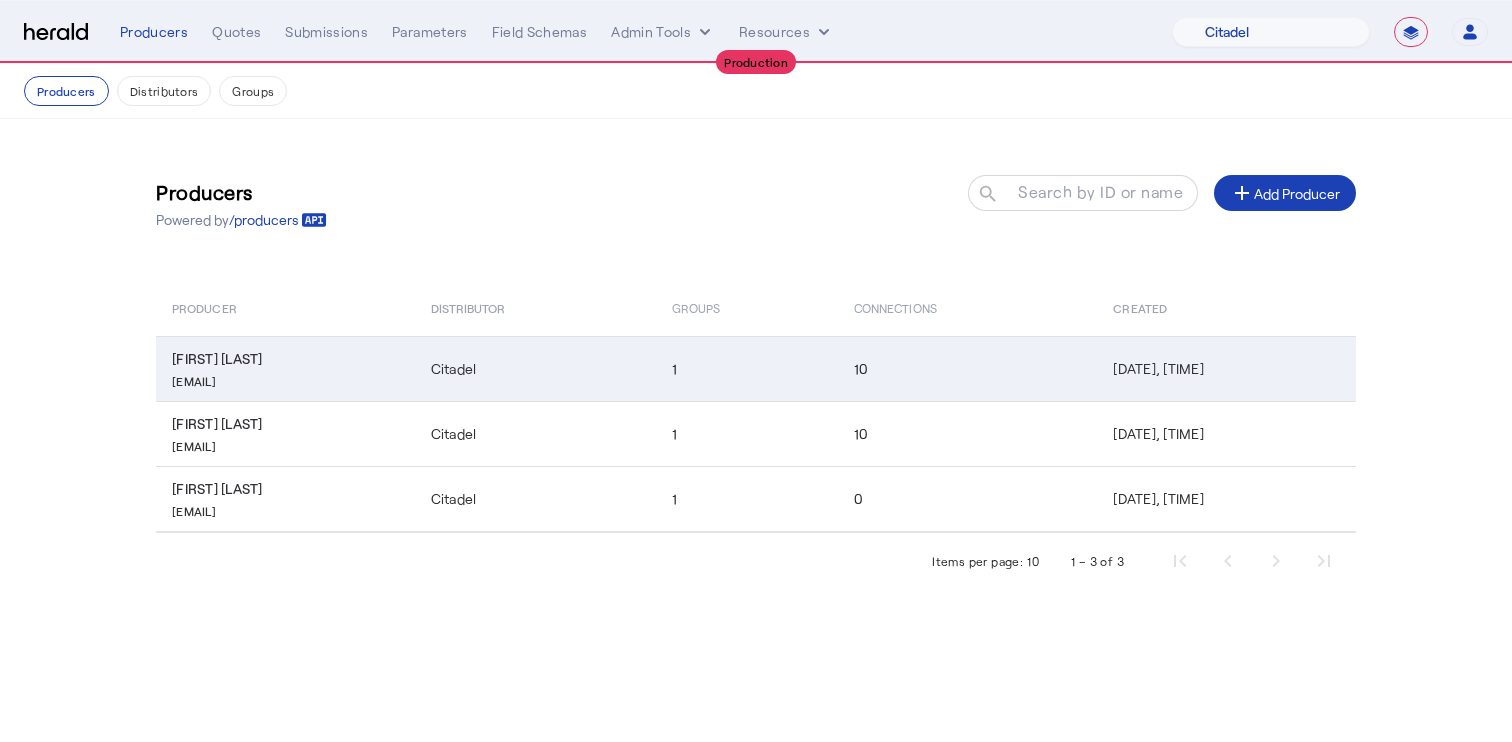 click on "Ryne Ring" 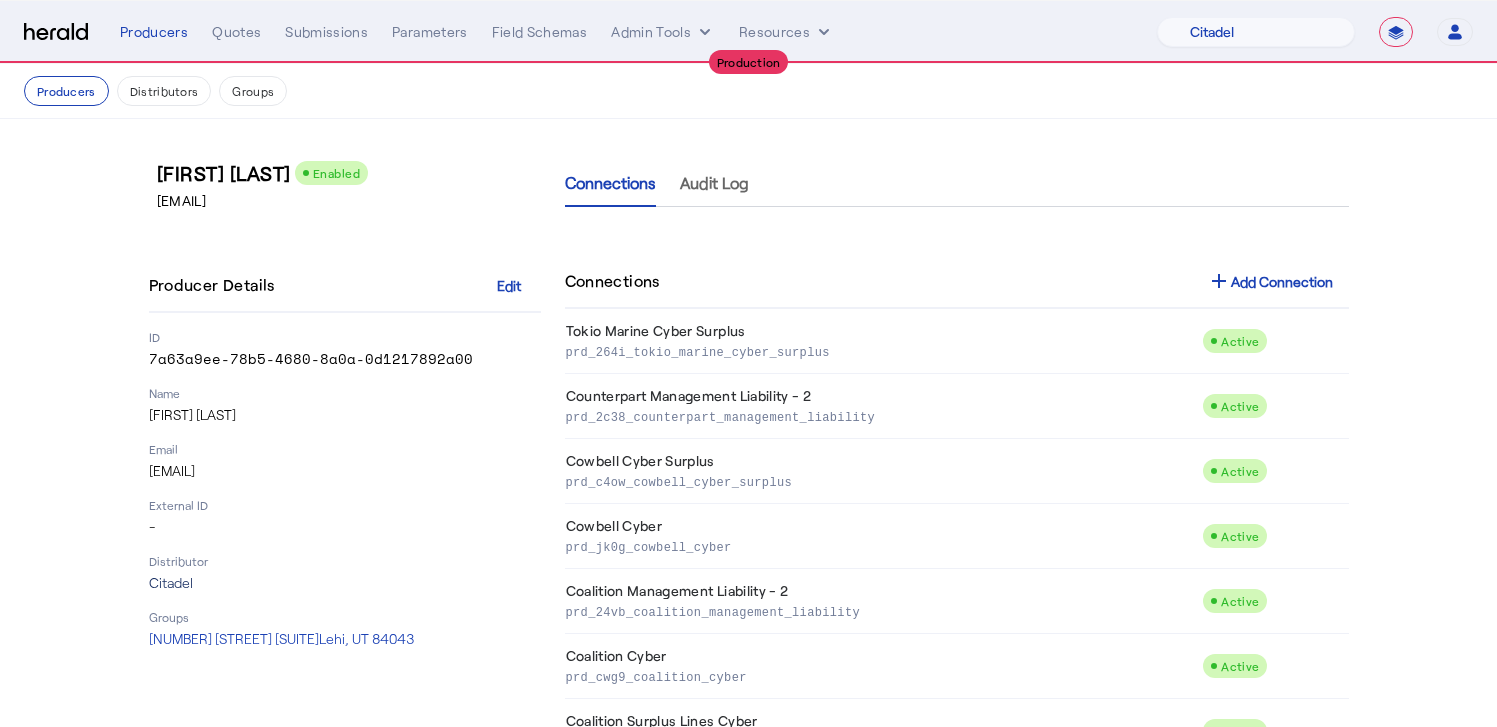 click on "Citadel" 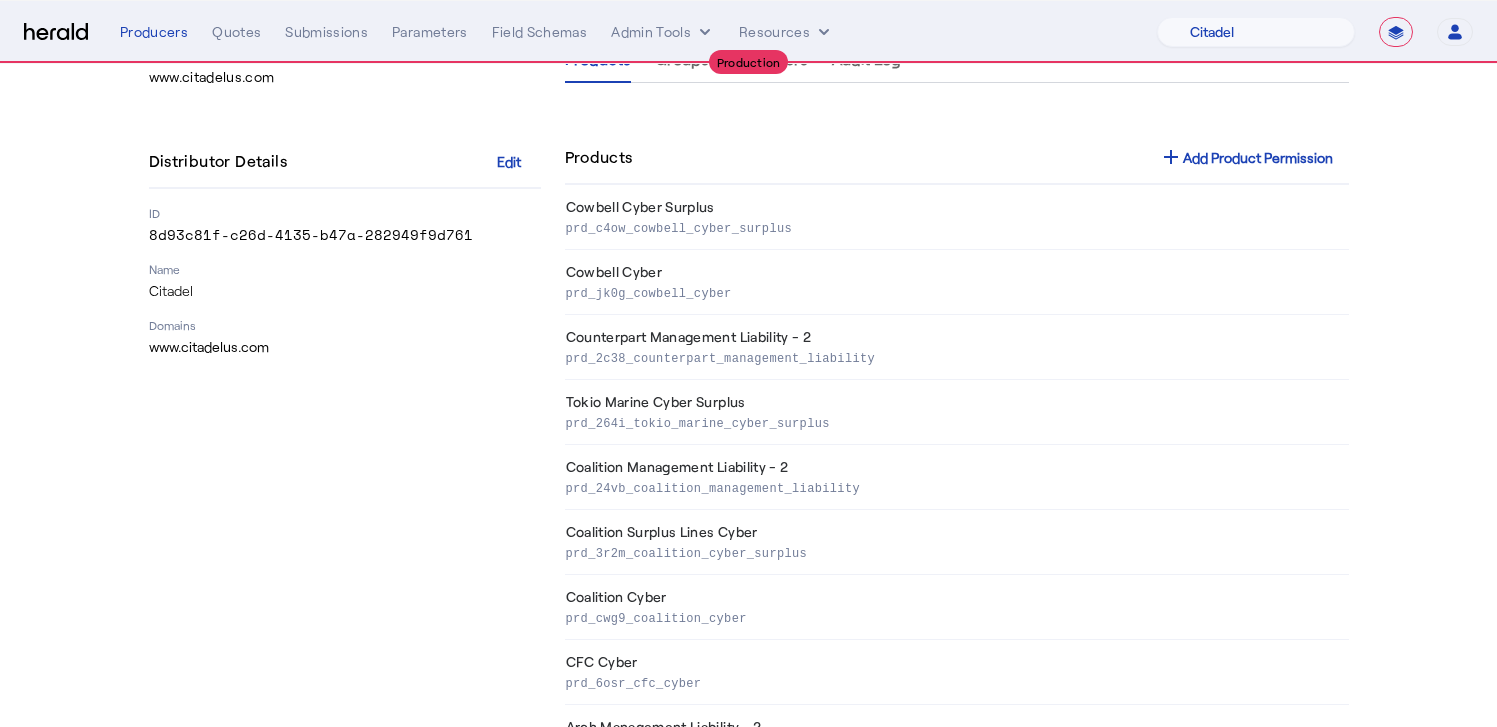 scroll, scrollTop: 0, scrollLeft: 0, axis: both 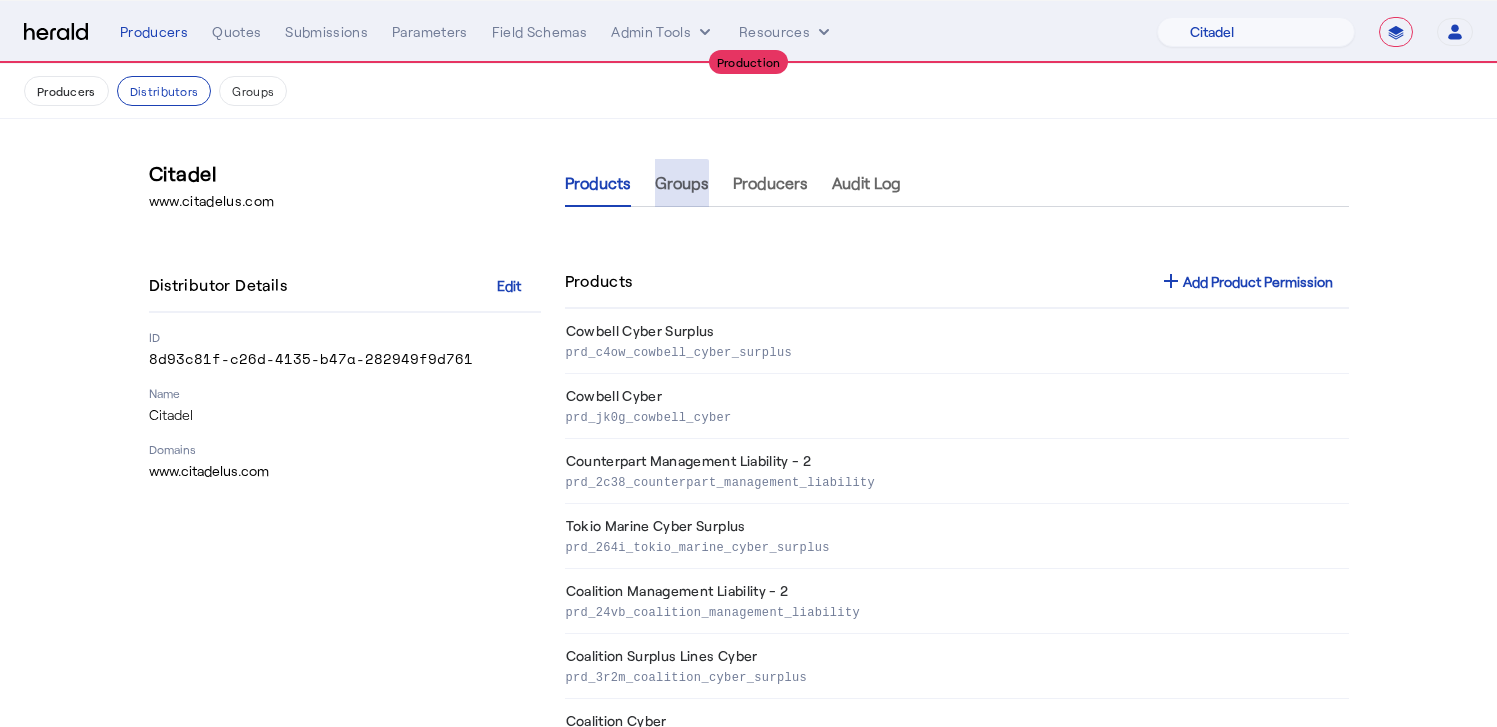click on "Groups" at bounding box center [682, 183] 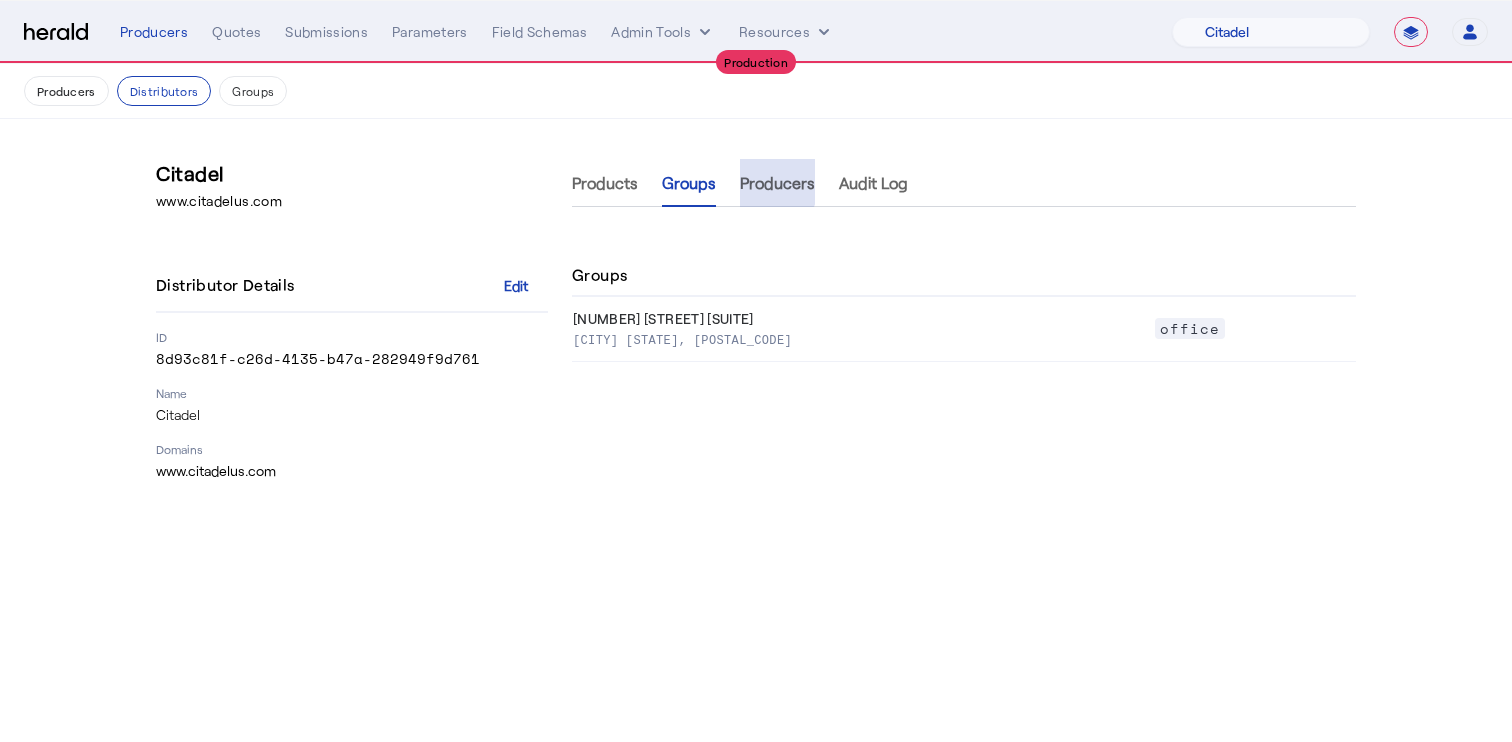 click on "Producers" at bounding box center (777, 183) 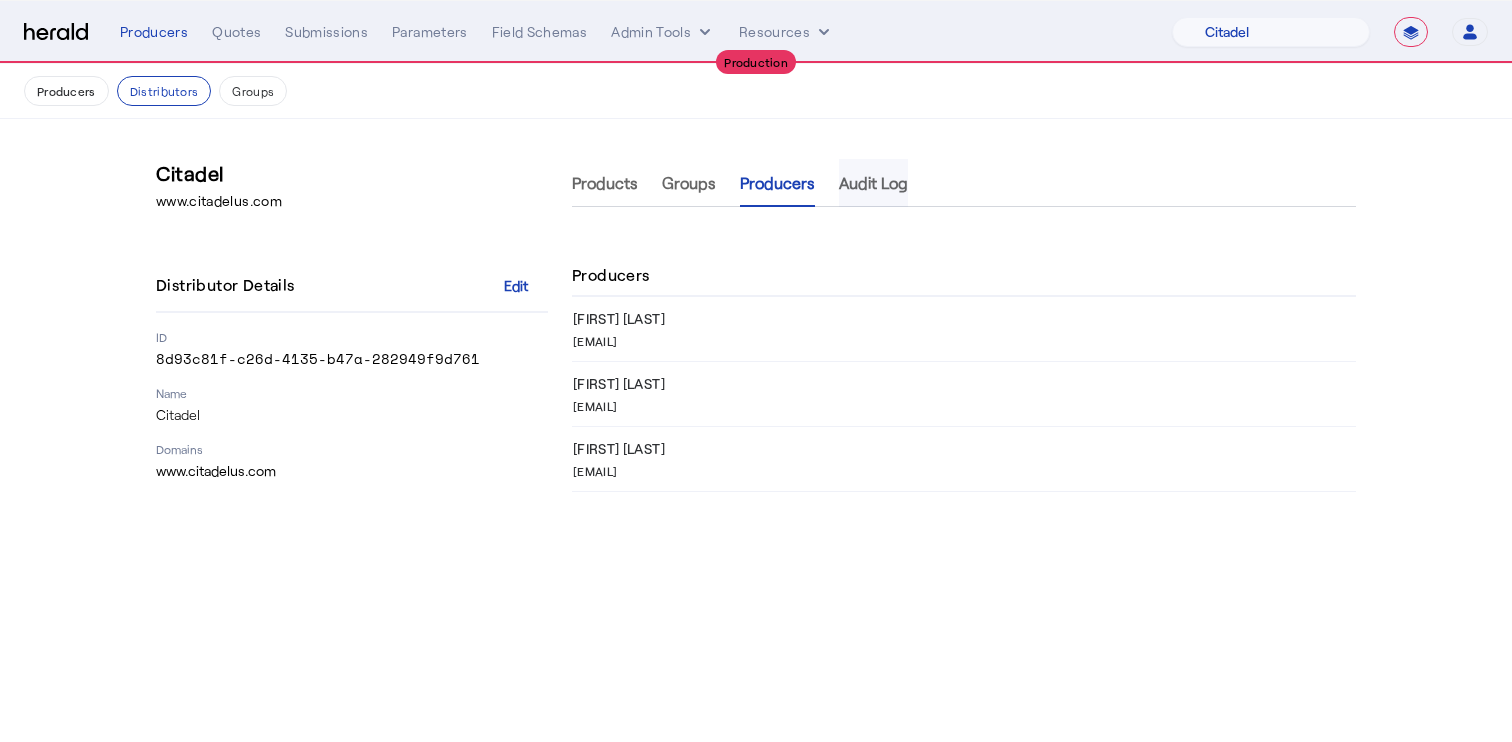 click on "Audit Log" at bounding box center [873, 183] 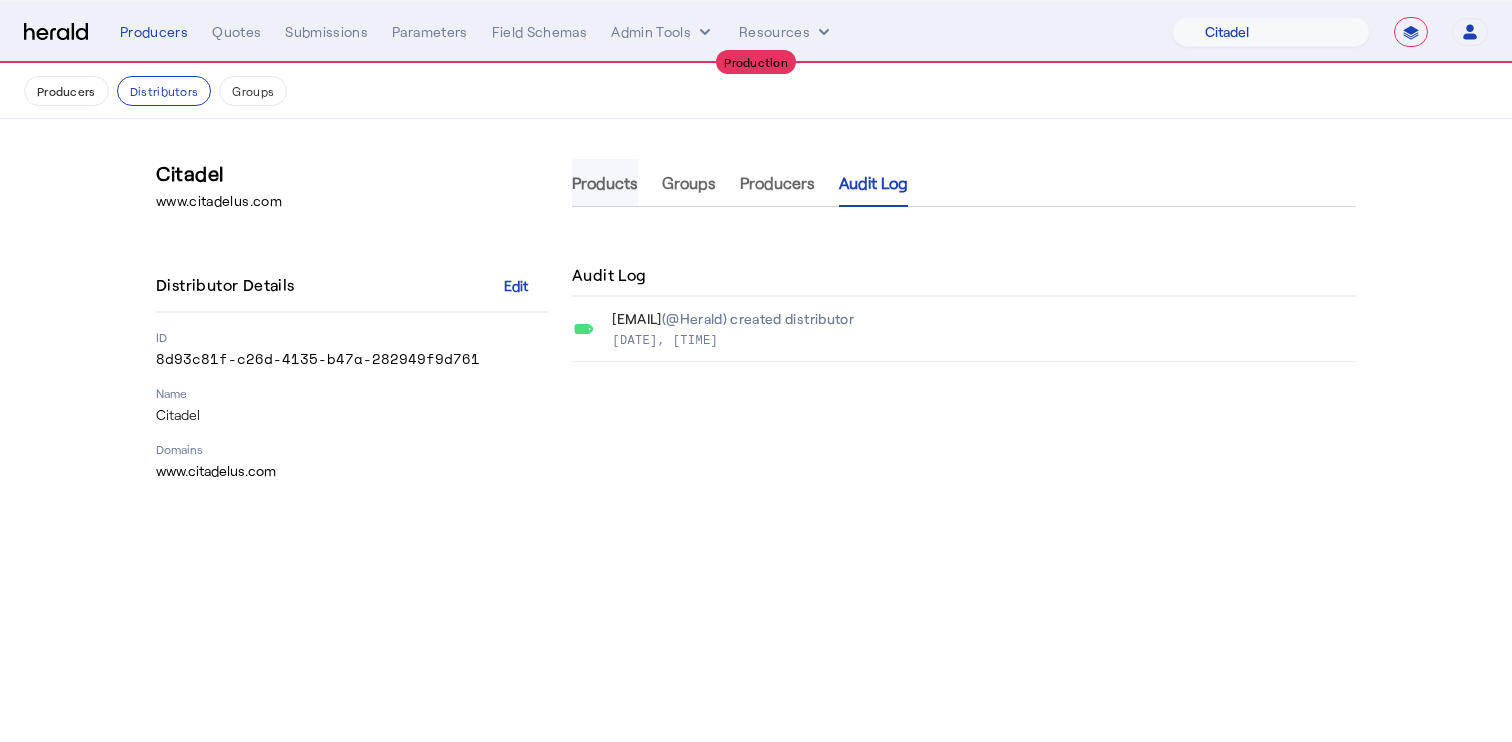click on "Products" at bounding box center [605, 183] 